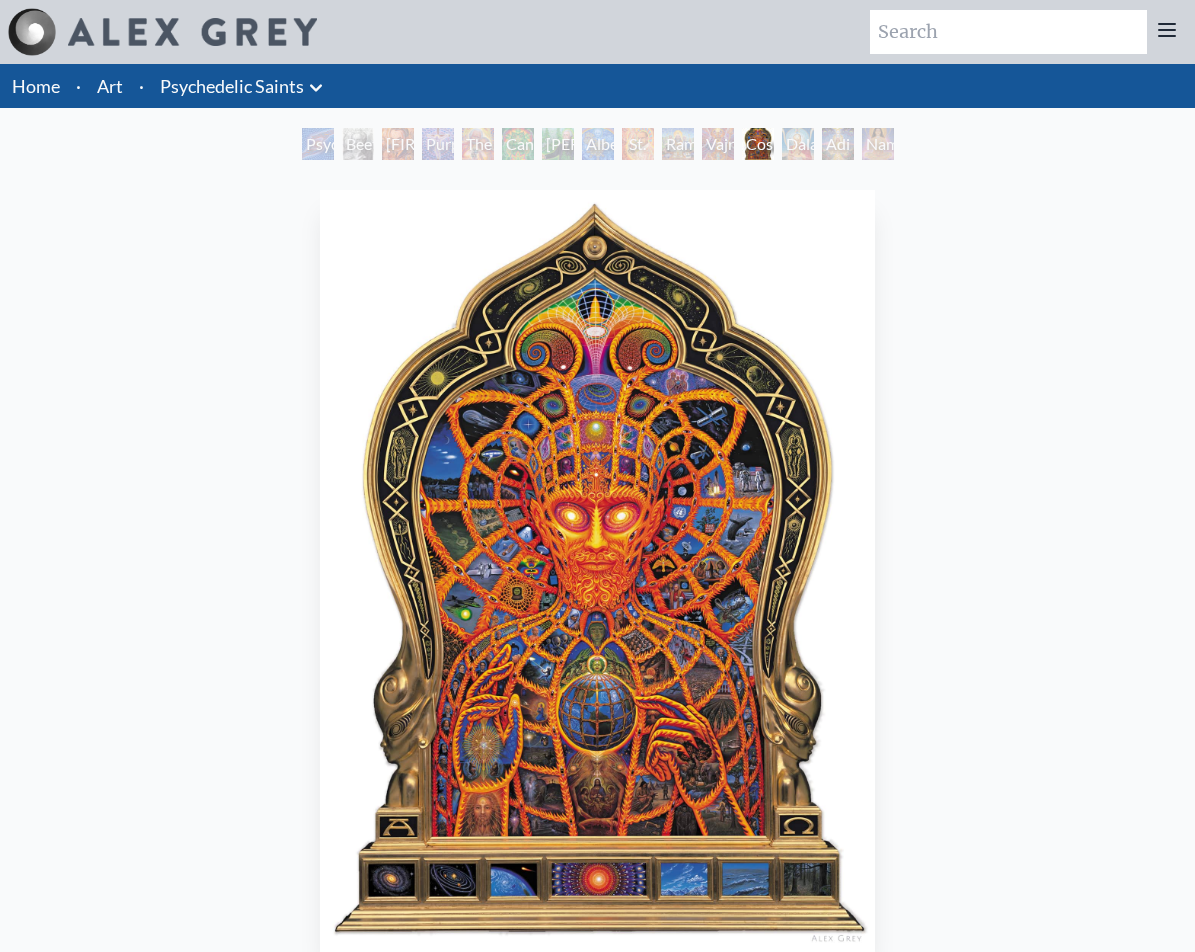 scroll, scrollTop: 0, scrollLeft: 0, axis: both 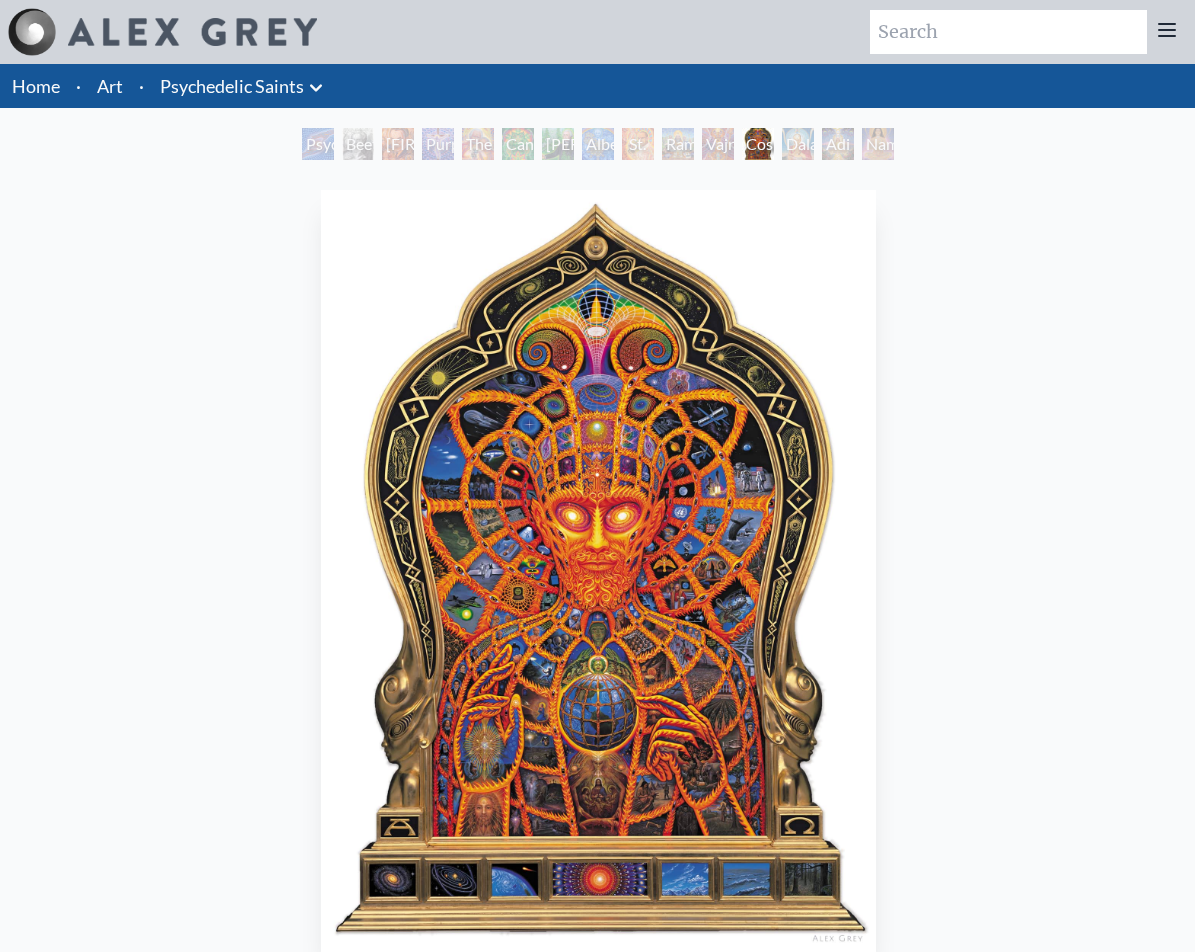 click at bounding box center (598, 571) 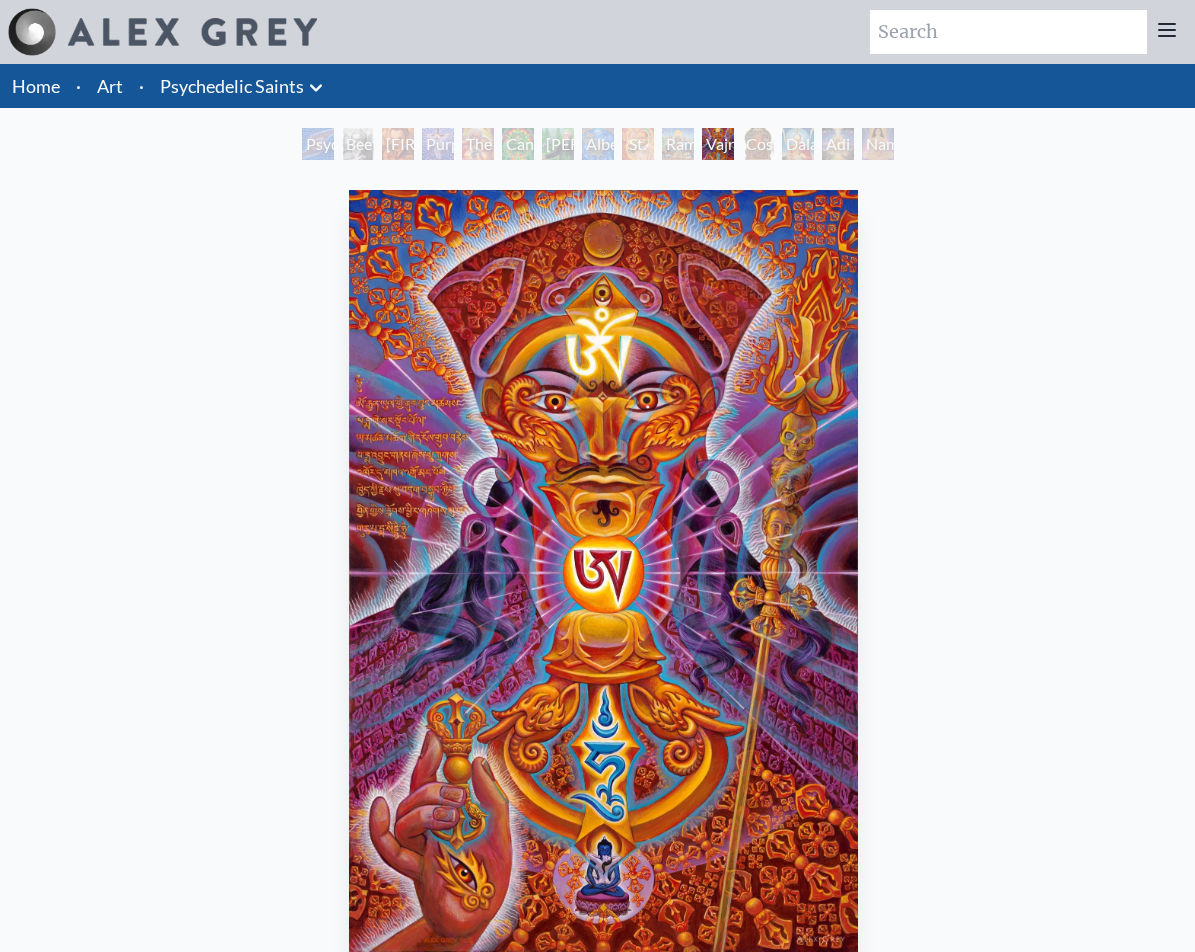 click at bounding box center (603, 571) 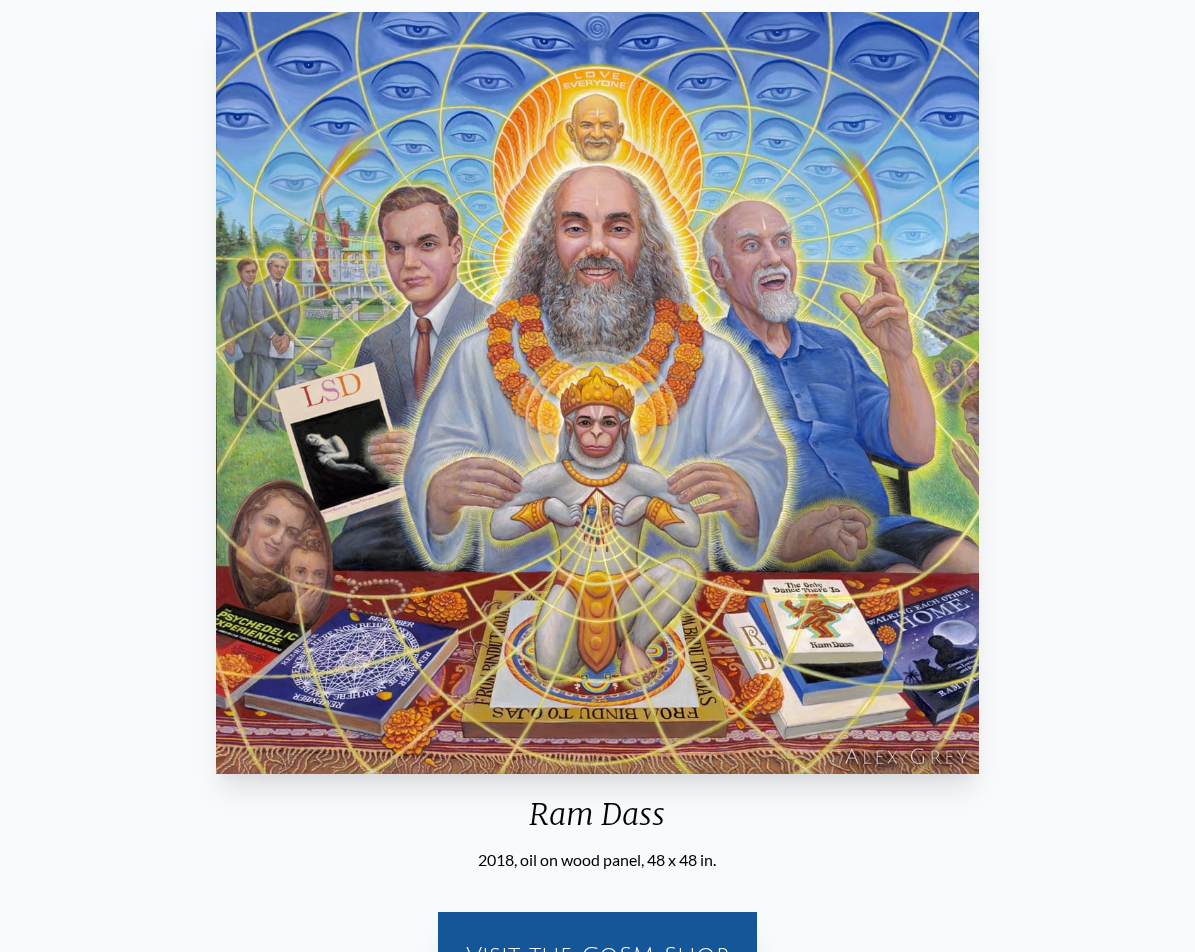 scroll, scrollTop: 0, scrollLeft: 0, axis: both 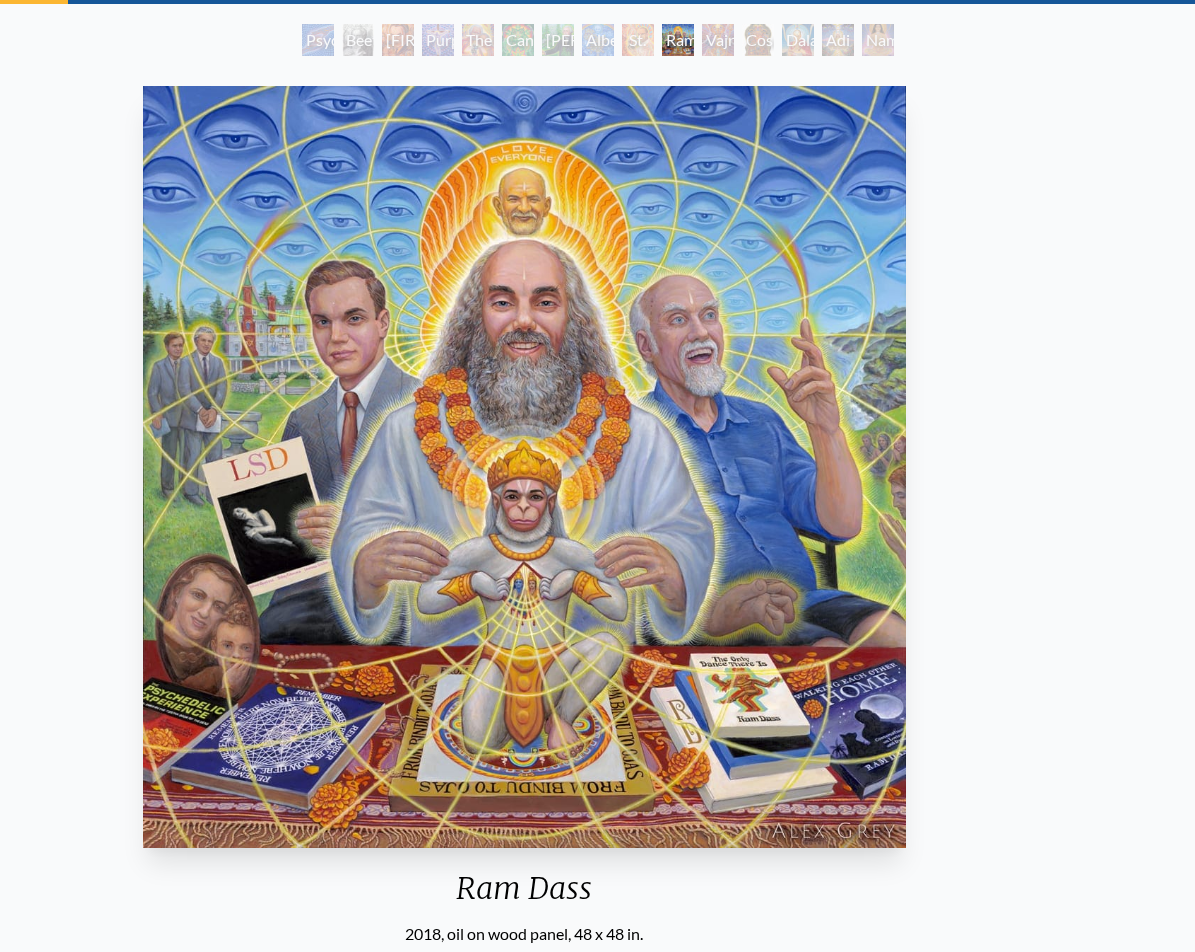 click at bounding box center [525, 467] 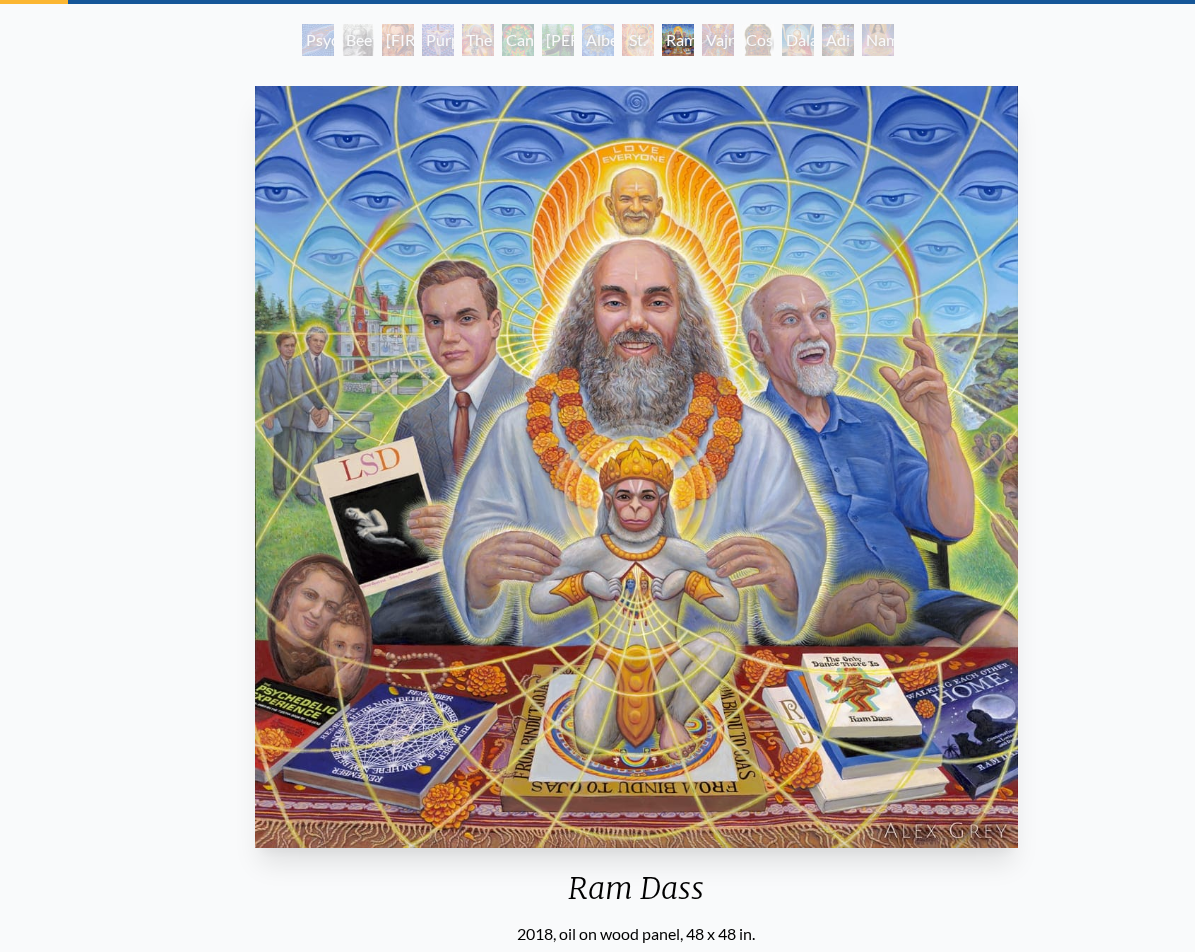 click at bounding box center [637, 467] 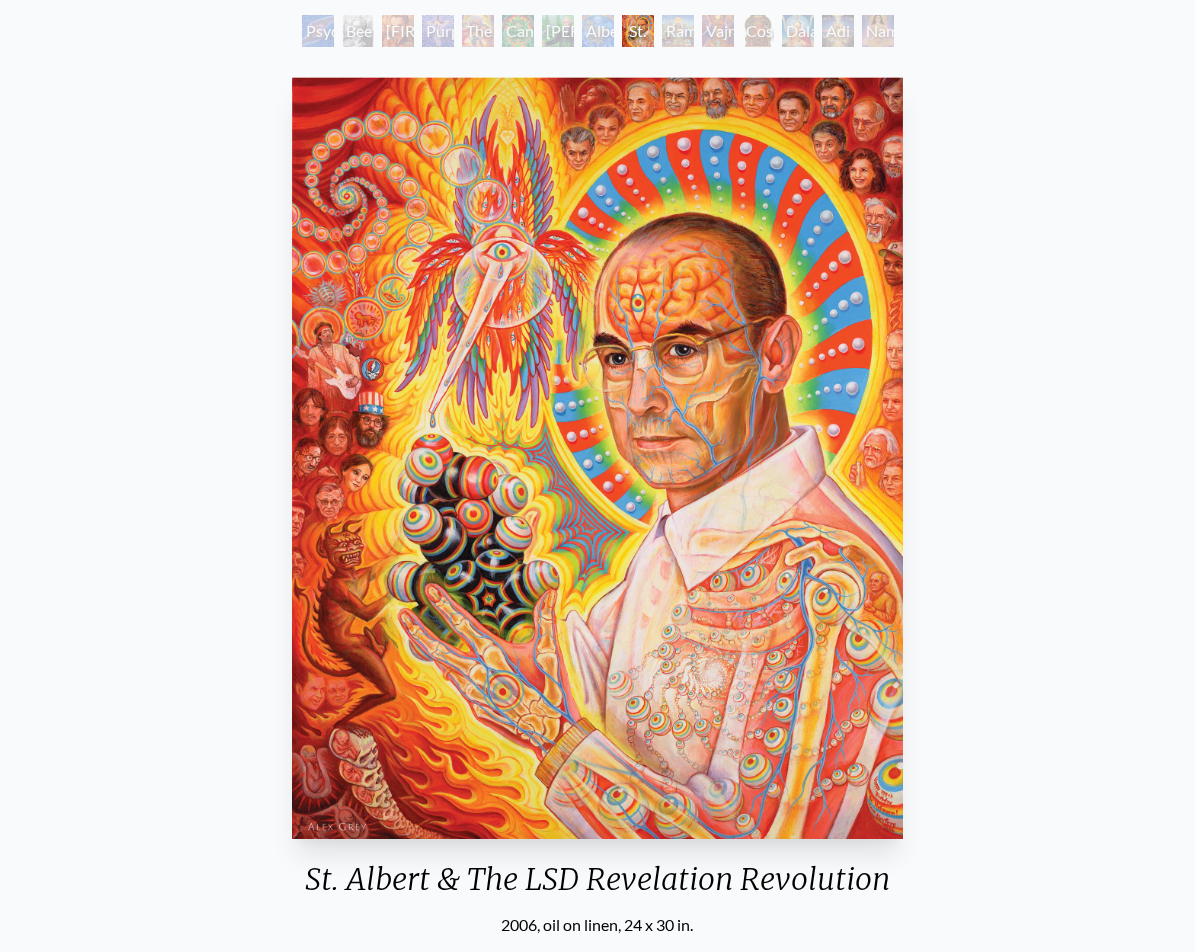 scroll, scrollTop: 104, scrollLeft: 0, axis: vertical 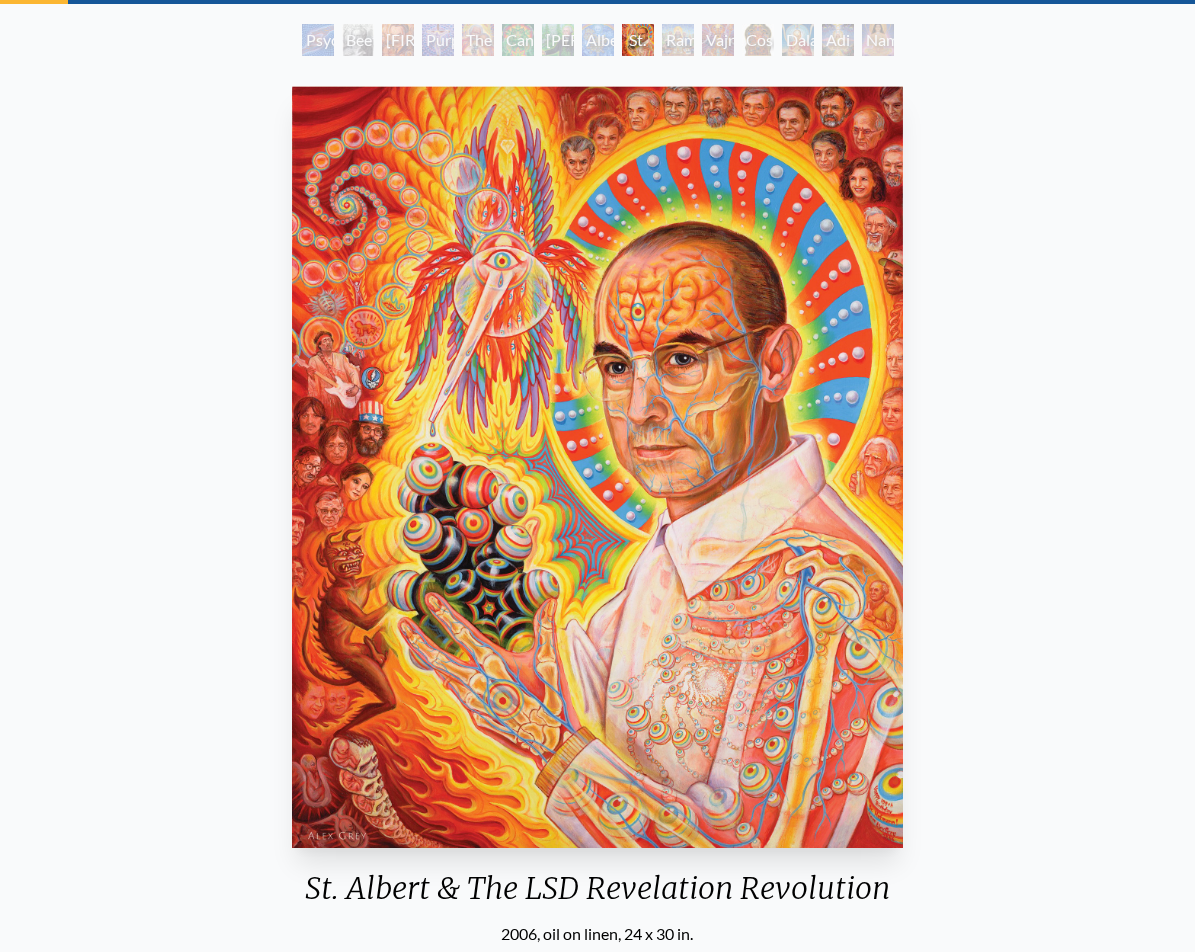 click on "Albert Hofmann & the New Eleusis" at bounding box center [598, 40] 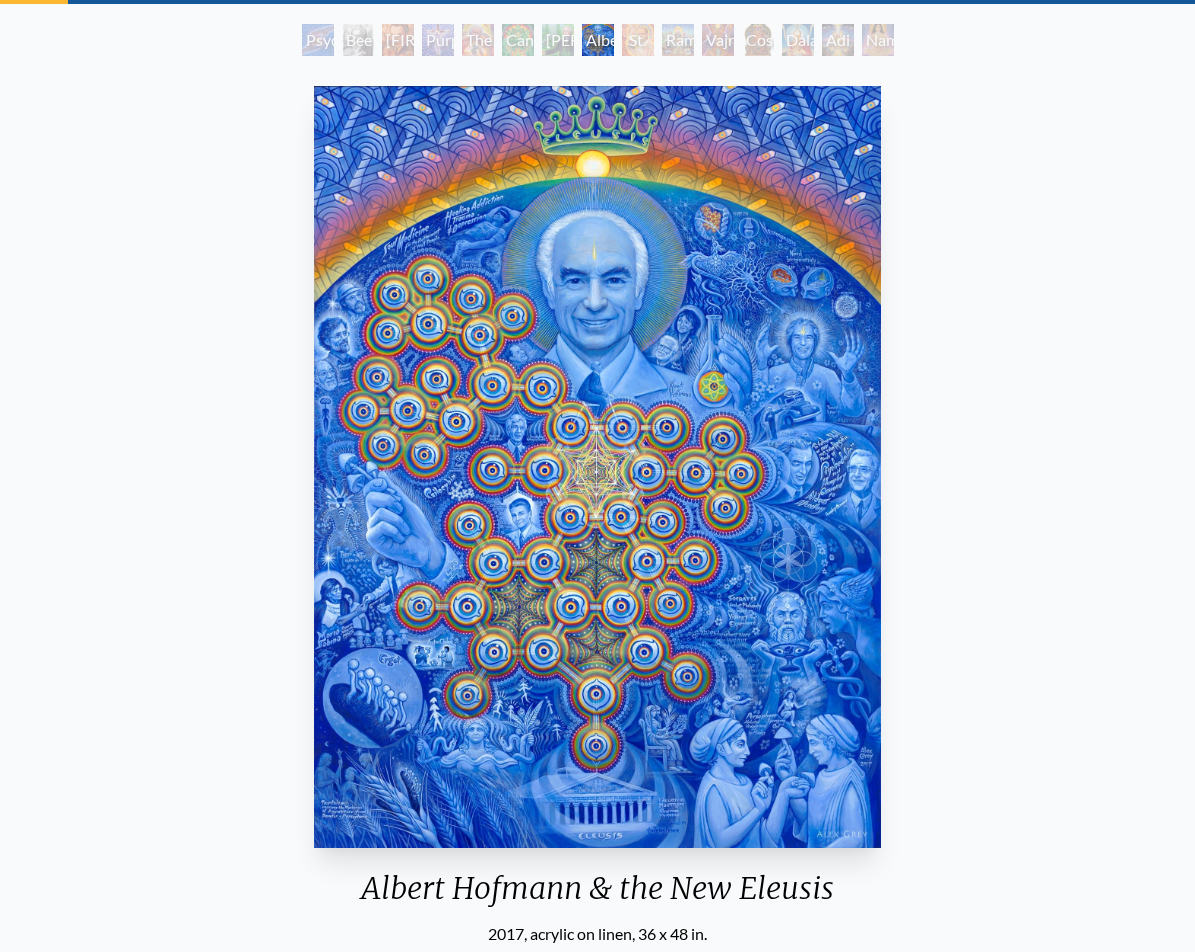 click on "[PERSON] - Hemp Farmer" at bounding box center [558, 40] 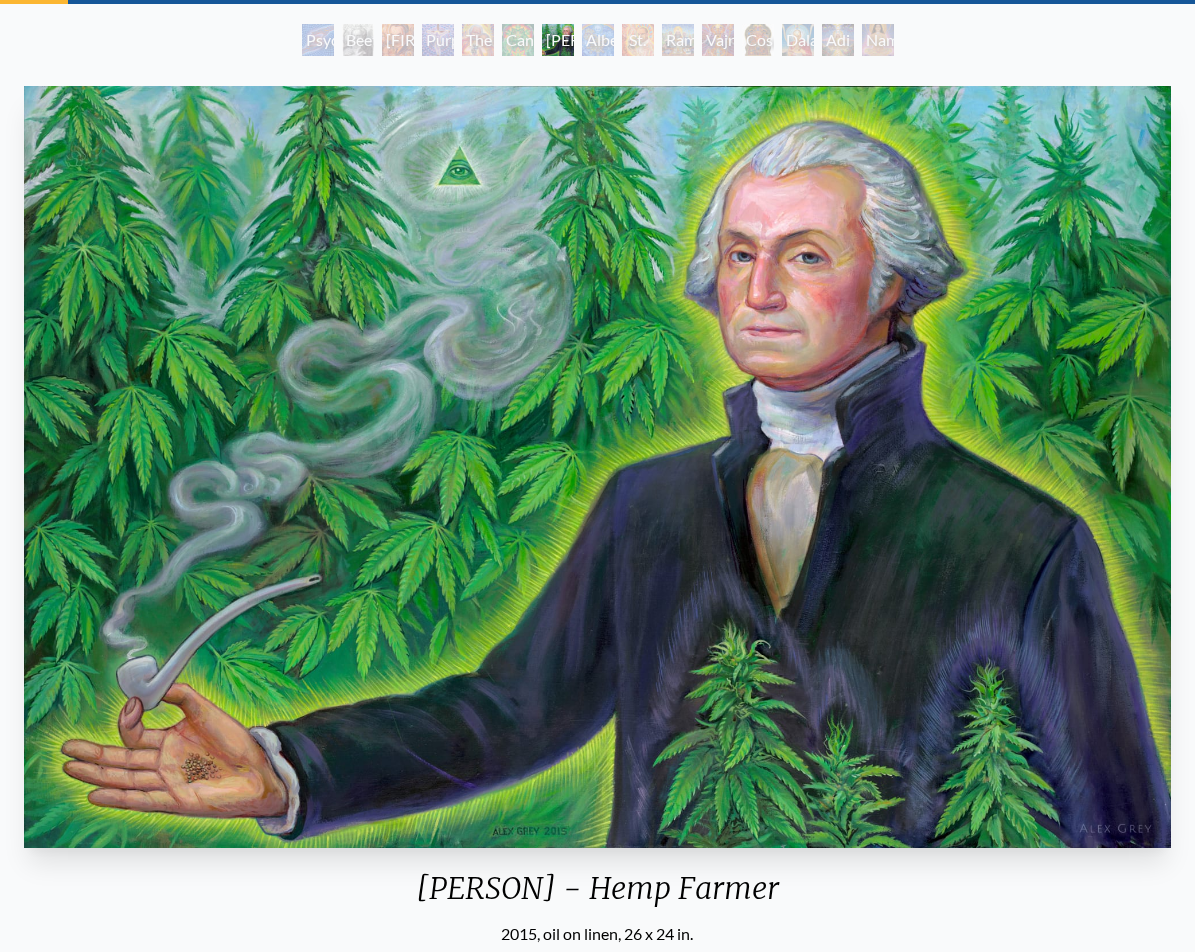 click on "Cannabacchus" at bounding box center [518, 40] 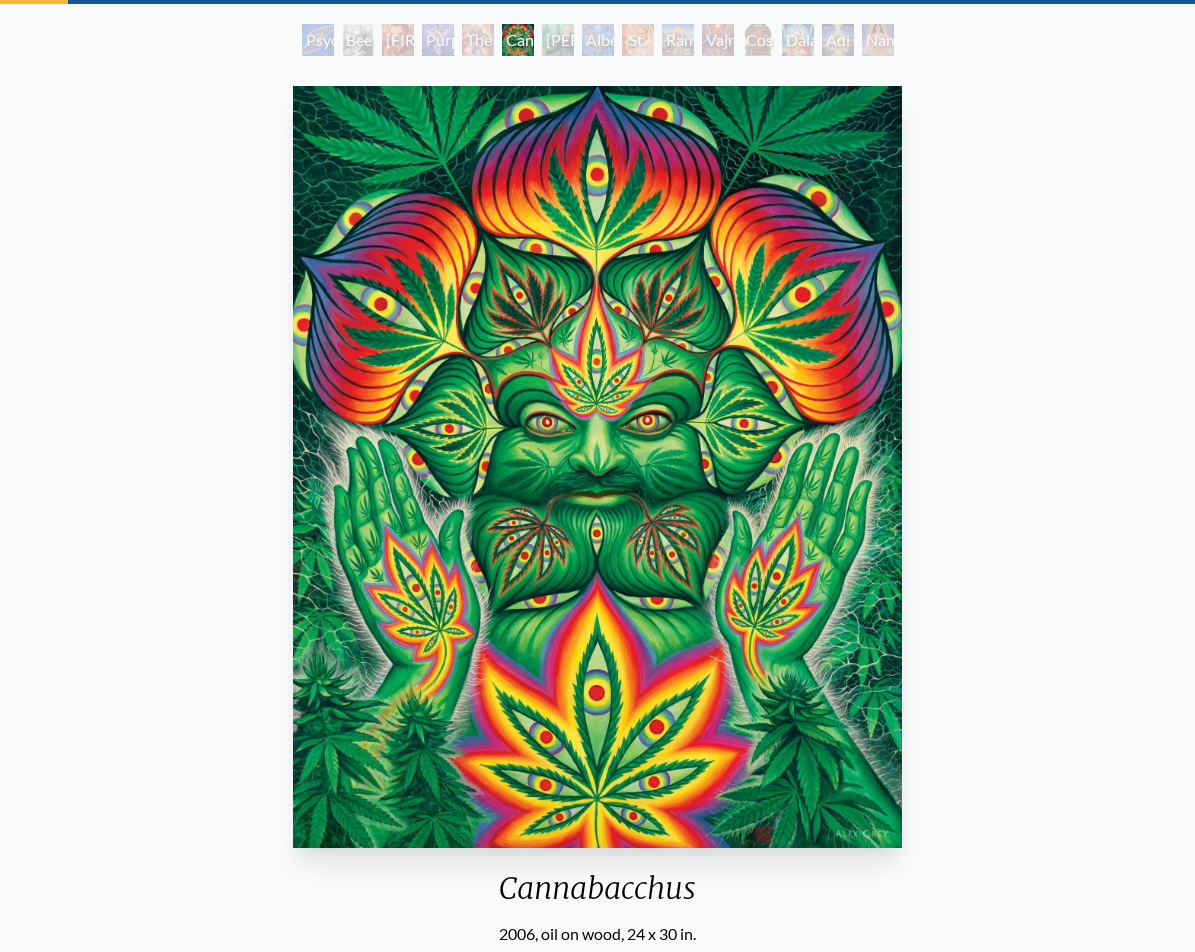 click on "The Shulgins and their Alchemical Angels" at bounding box center [478, 40] 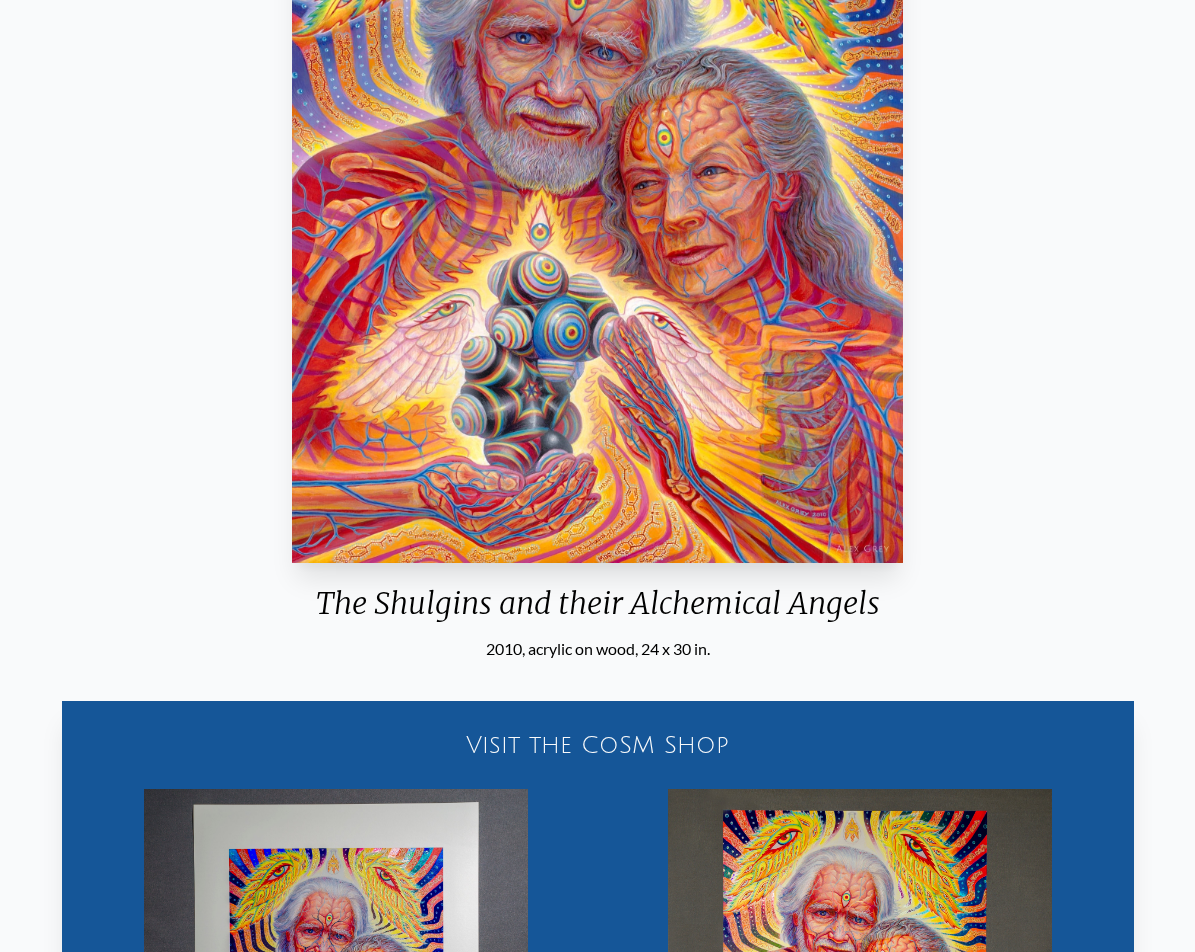 scroll, scrollTop: 104, scrollLeft: 0, axis: vertical 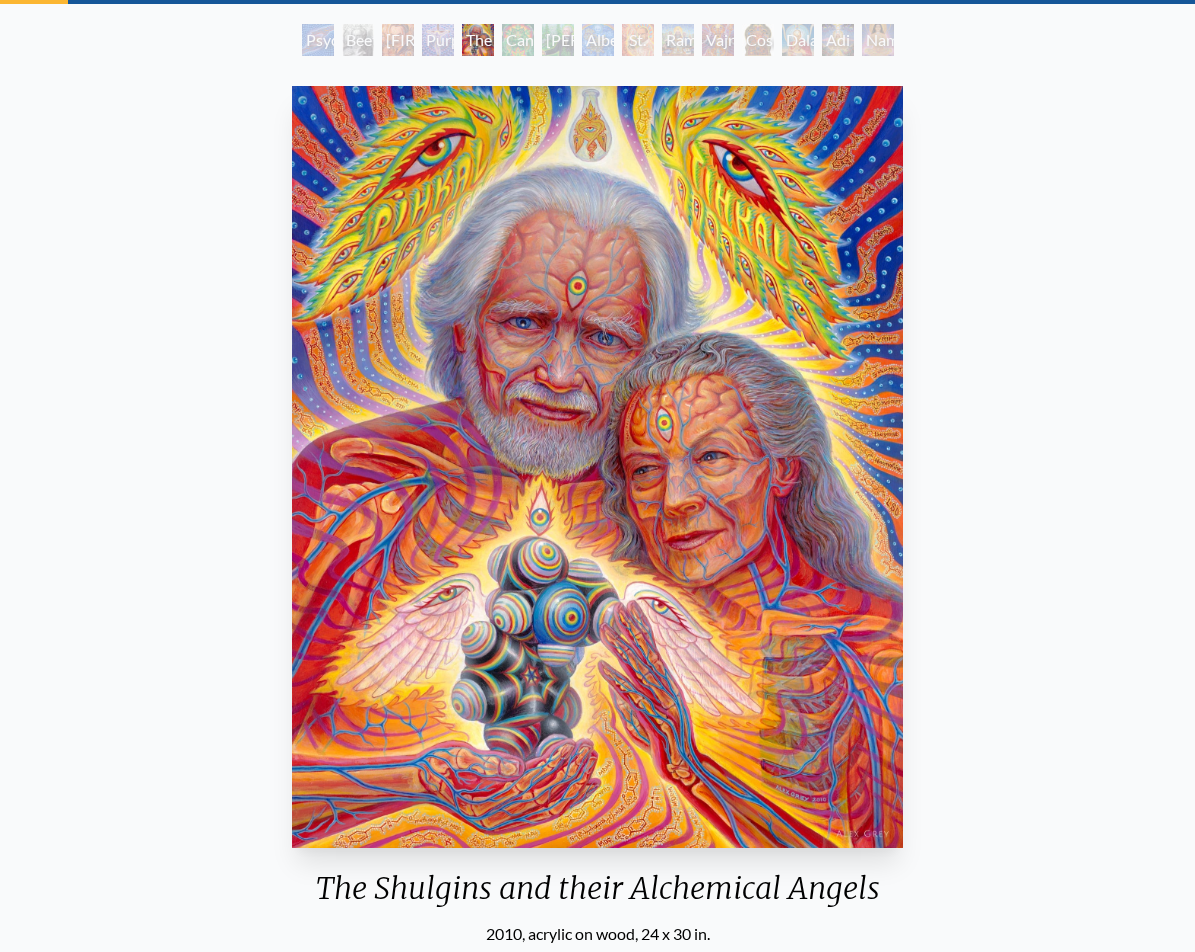 click on "Purple Jesus" at bounding box center [438, 40] 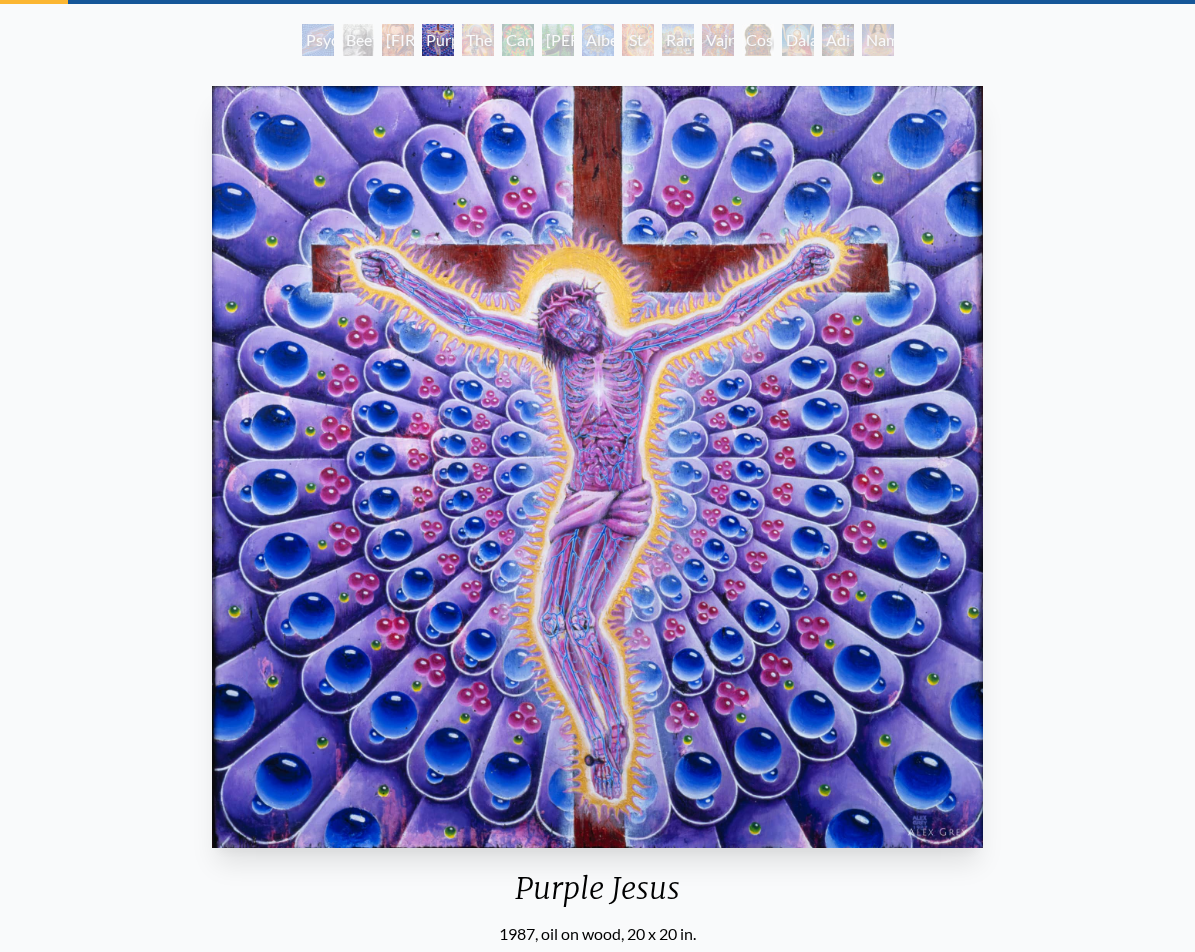 click on "[FIRST] [LAST] M.D., Cartographer of Consciousness" at bounding box center [398, 40] 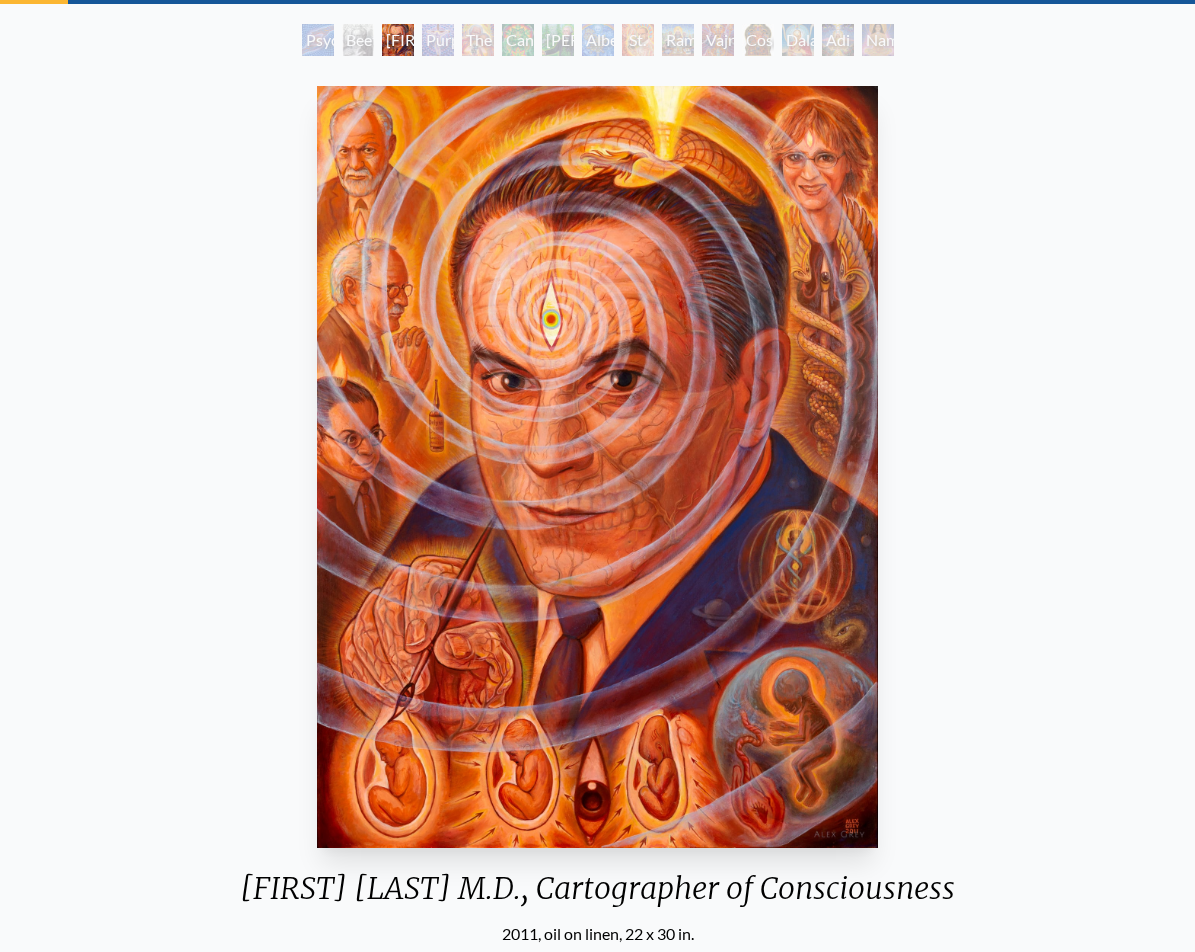 click on "Beethoven" at bounding box center [358, 40] 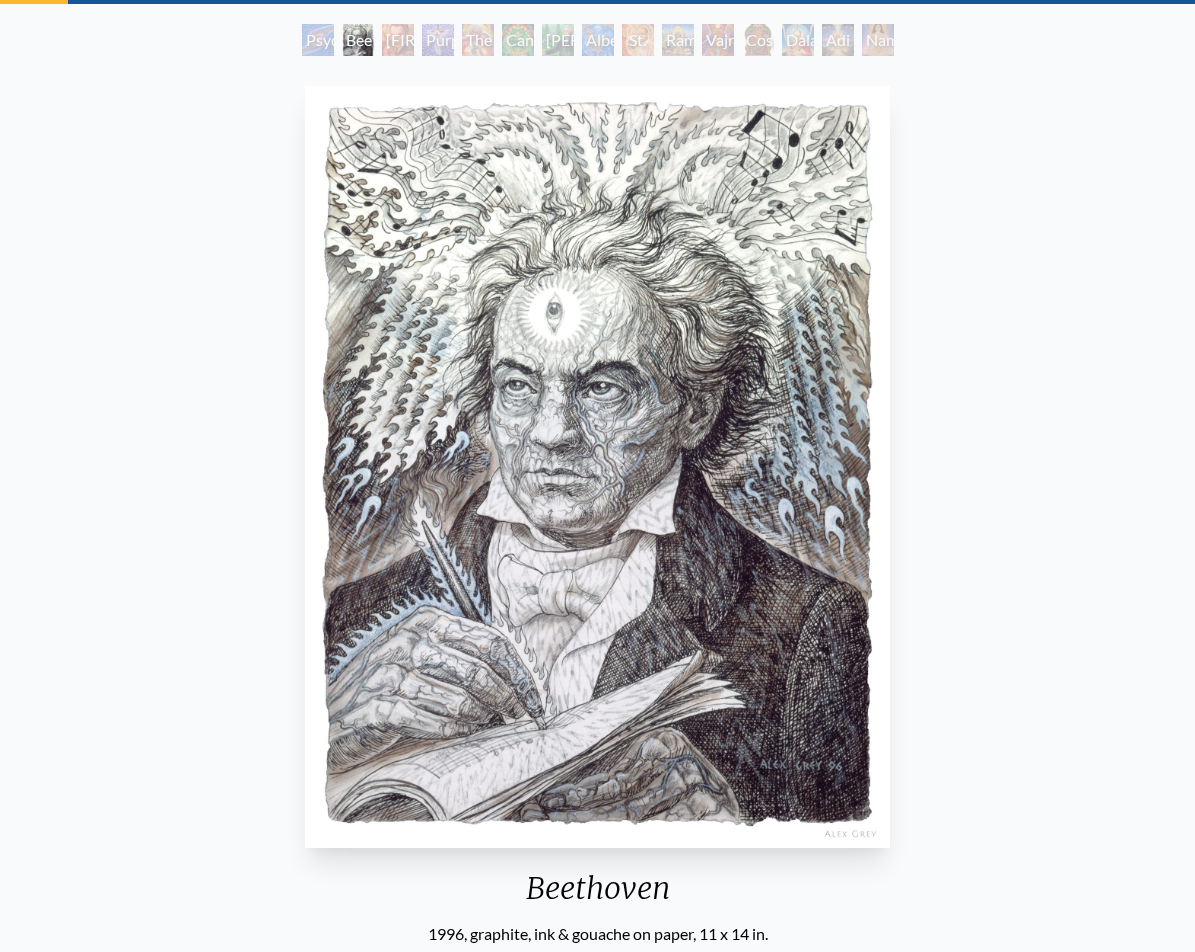 click on "Beethoven
[YEAR],  graphite, ink & gouache on paper, 11 x 14 in.
Visit the CoSM Shop" at bounding box center [597, 584] 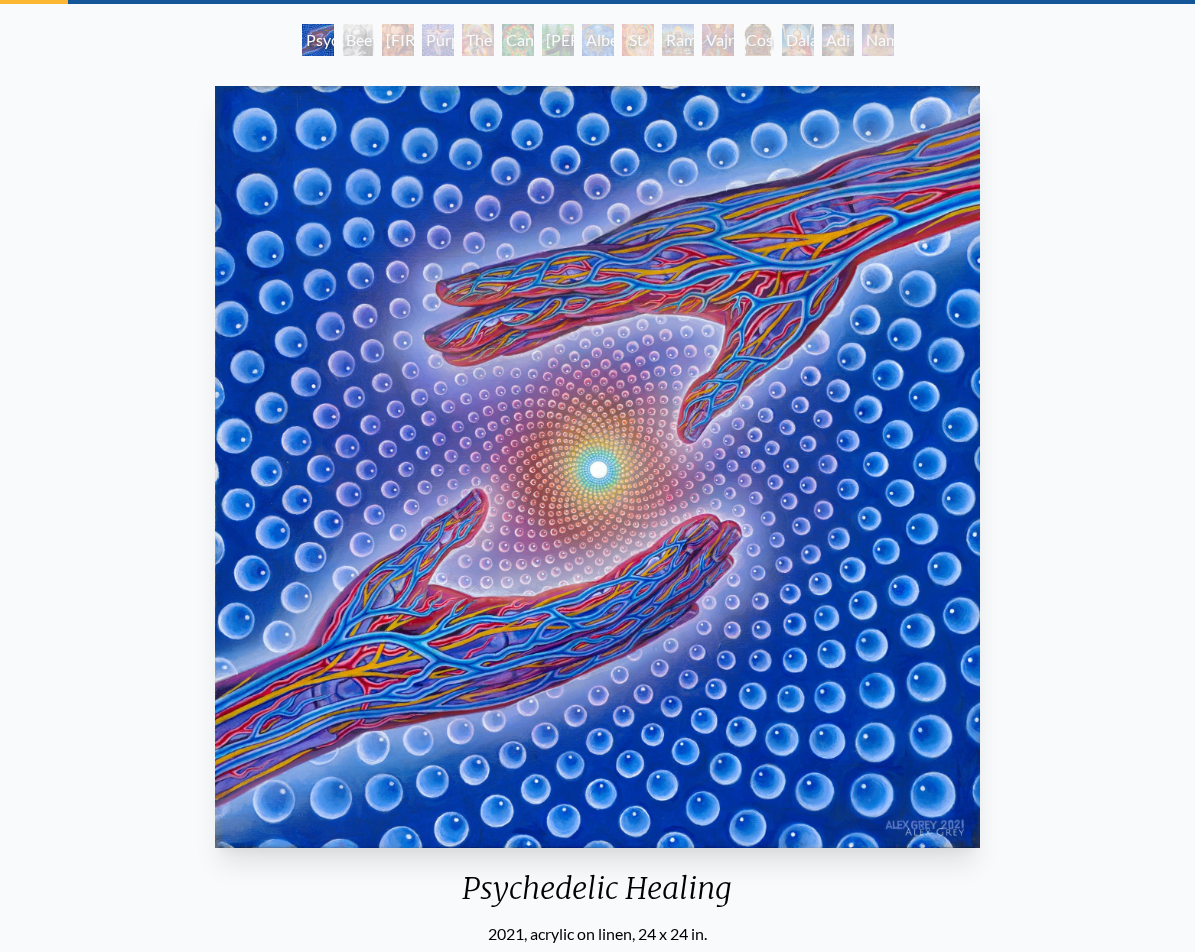 click on "Cannabacchus" at bounding box center (518, 40) 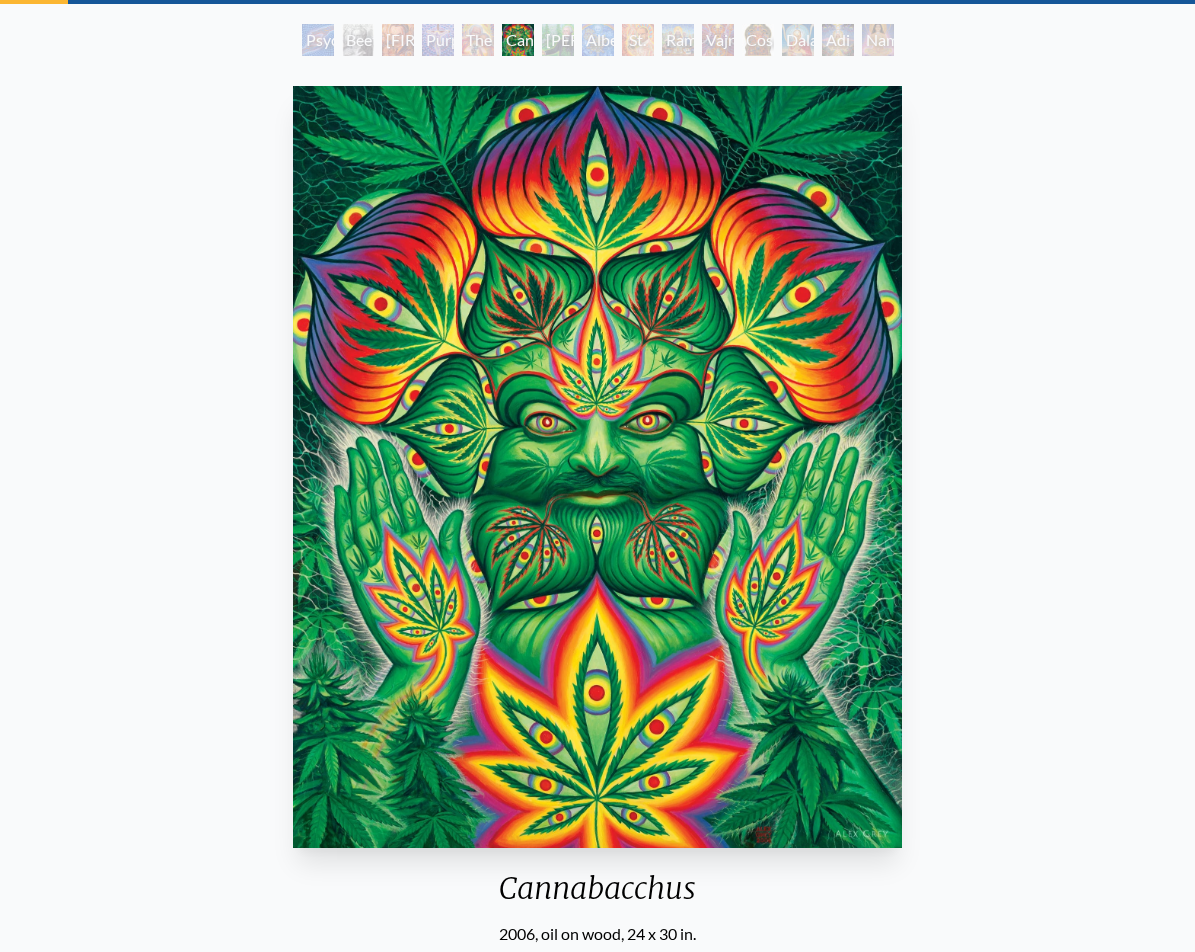 click on "St. Albert & The LSD Revelation Revolution" at bounding box center (638, 40) 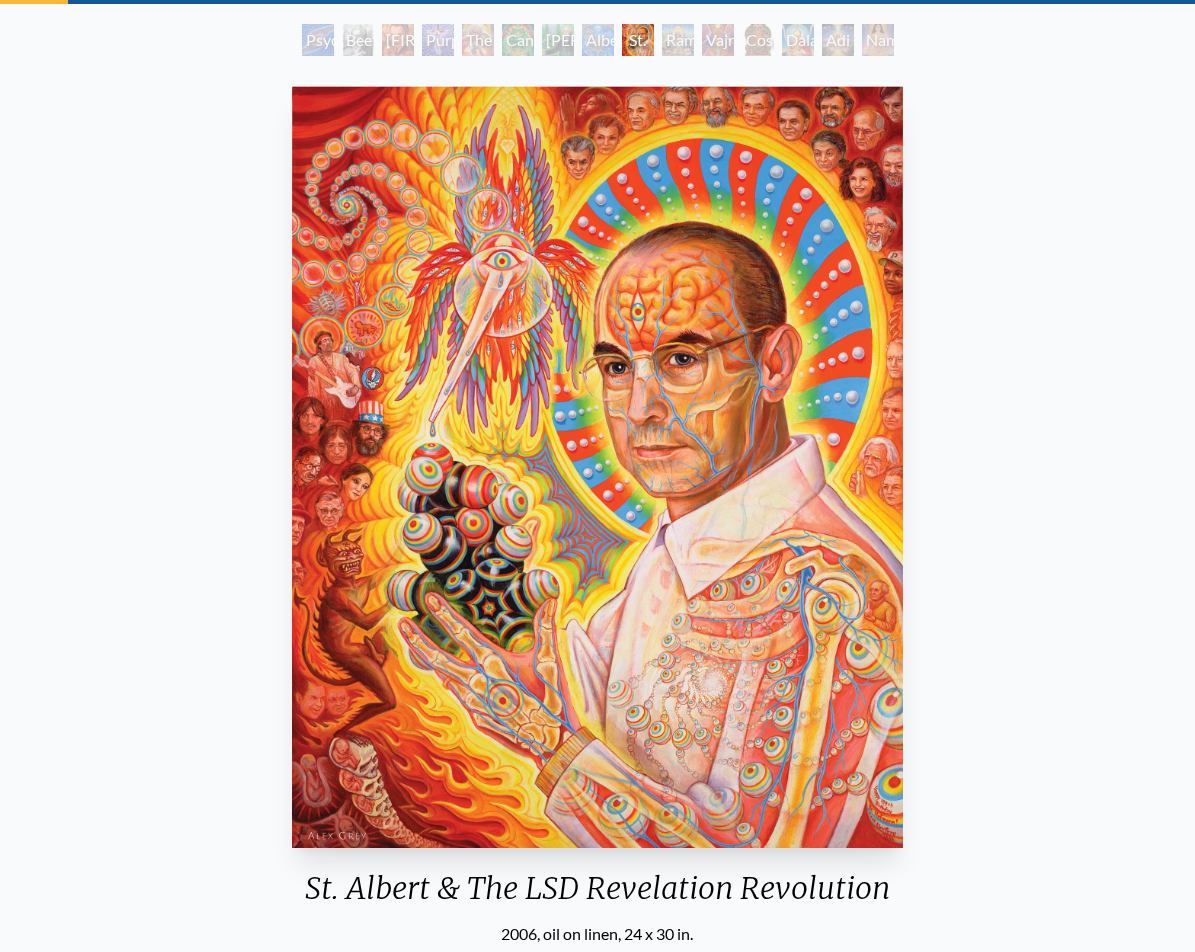 click on "St. Albert & The LSD Revelation Revolution
[YEAR],  oil on linen, 24 x 30 in.
Visit the CoSM Shop" at bounding box center [597, 584] 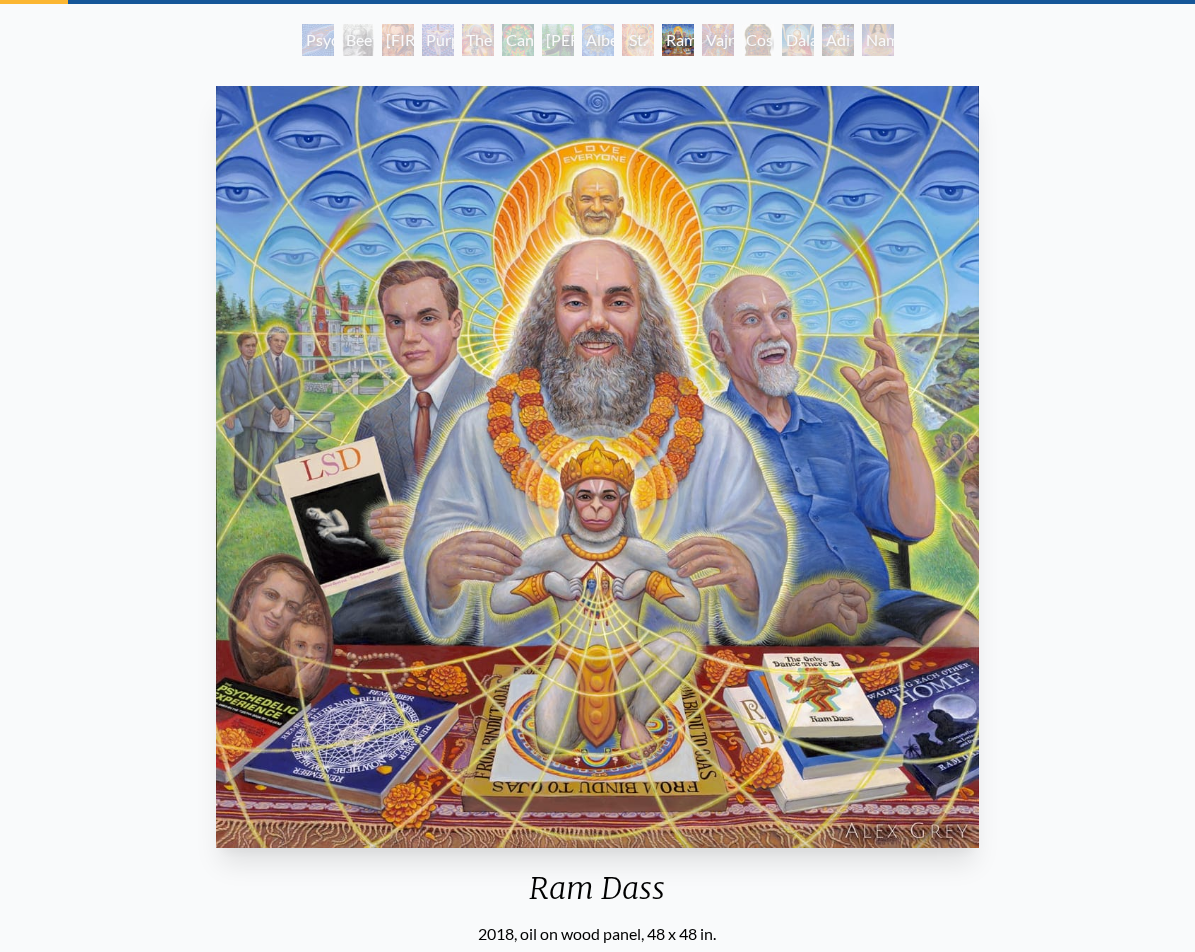 click on "Vajra Guru" at bounding box center (718, 40) 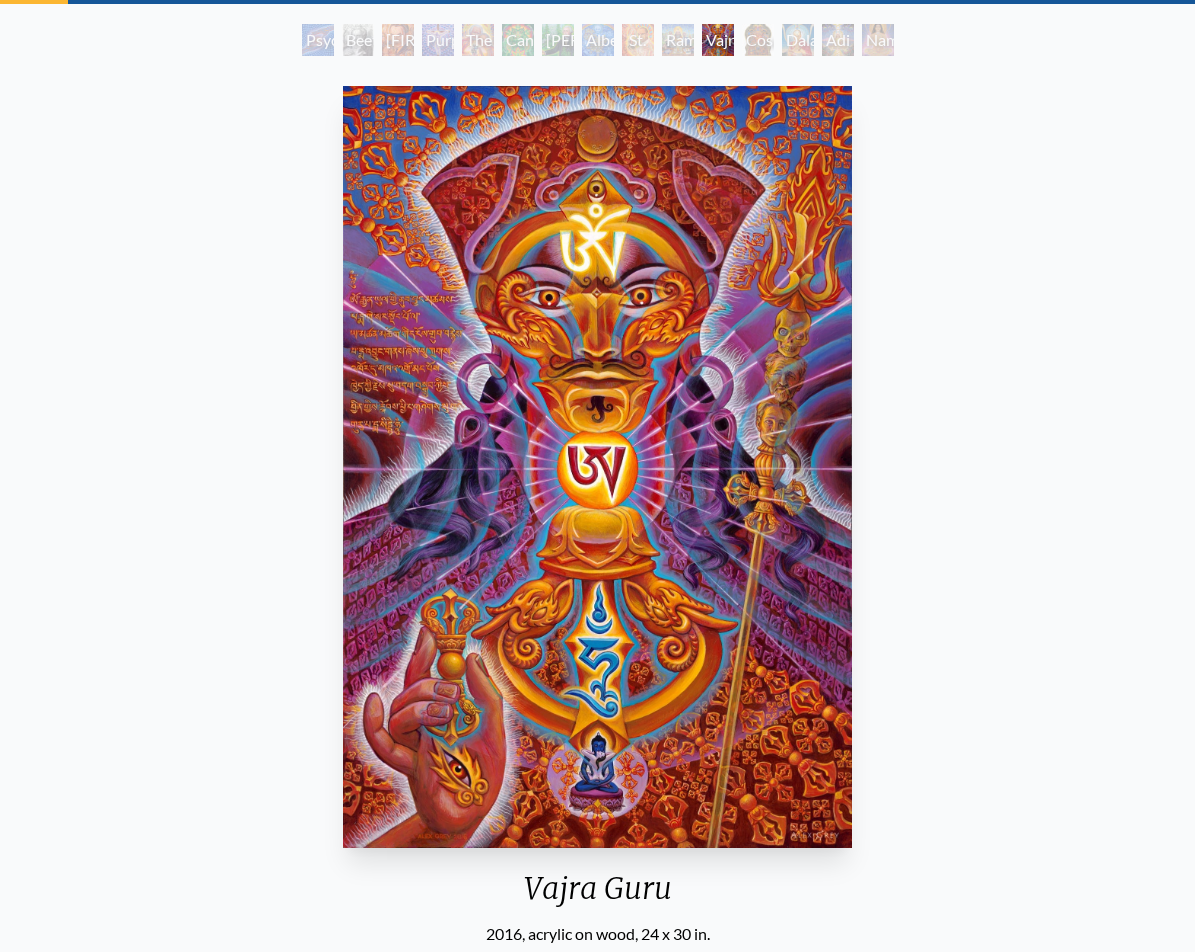 click on "Cosmic Christ" at bounding box center (758, 40) 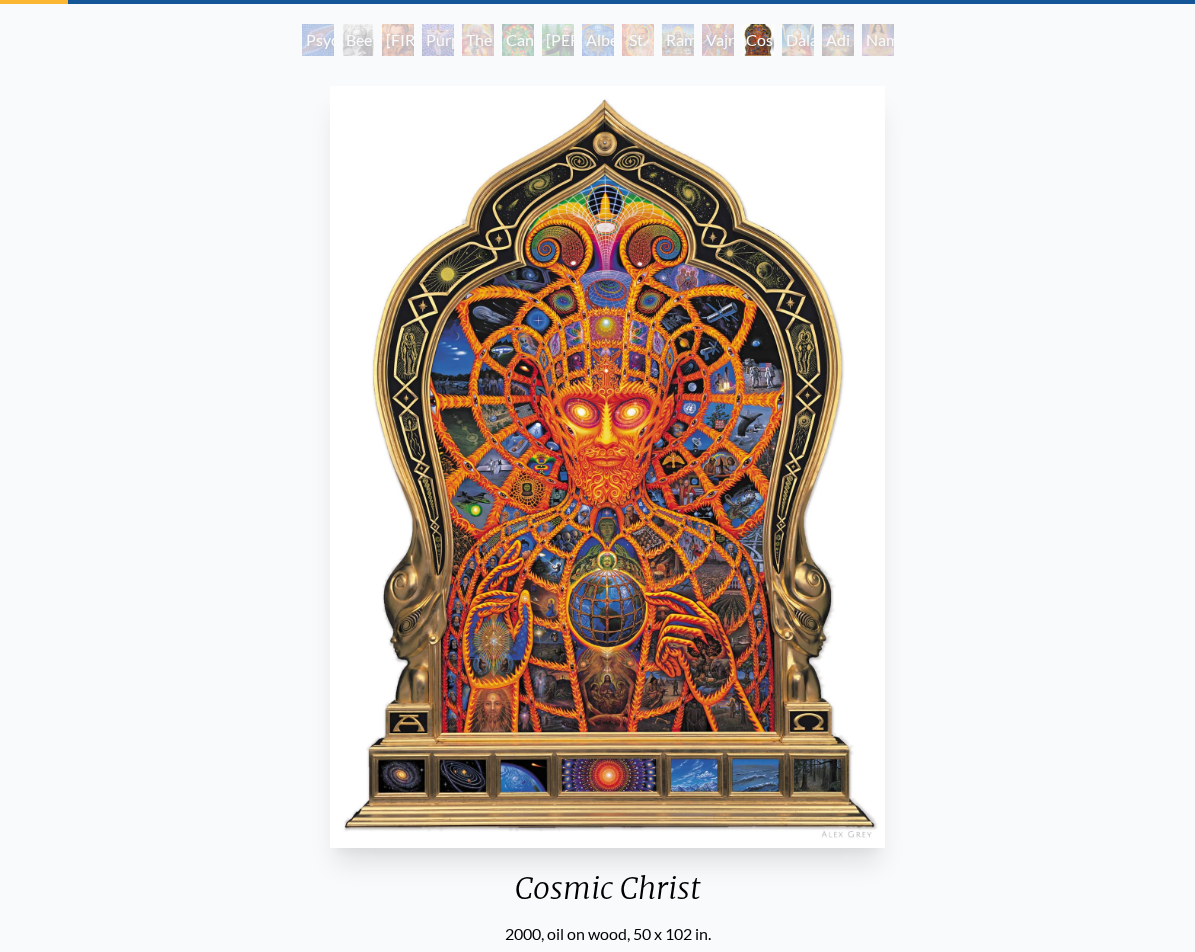 click at bounding box center [607, 467] 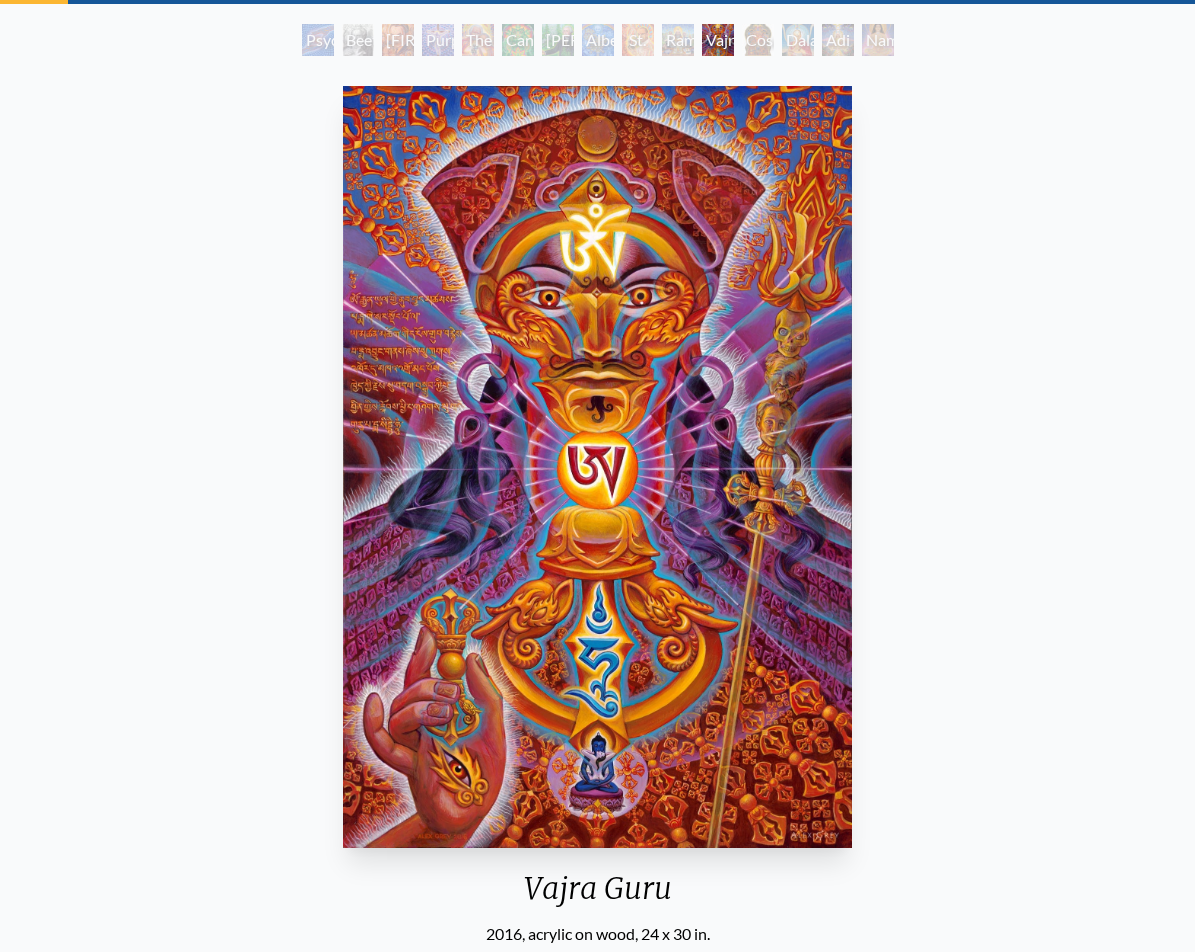 click at bounding box center [597, 467] 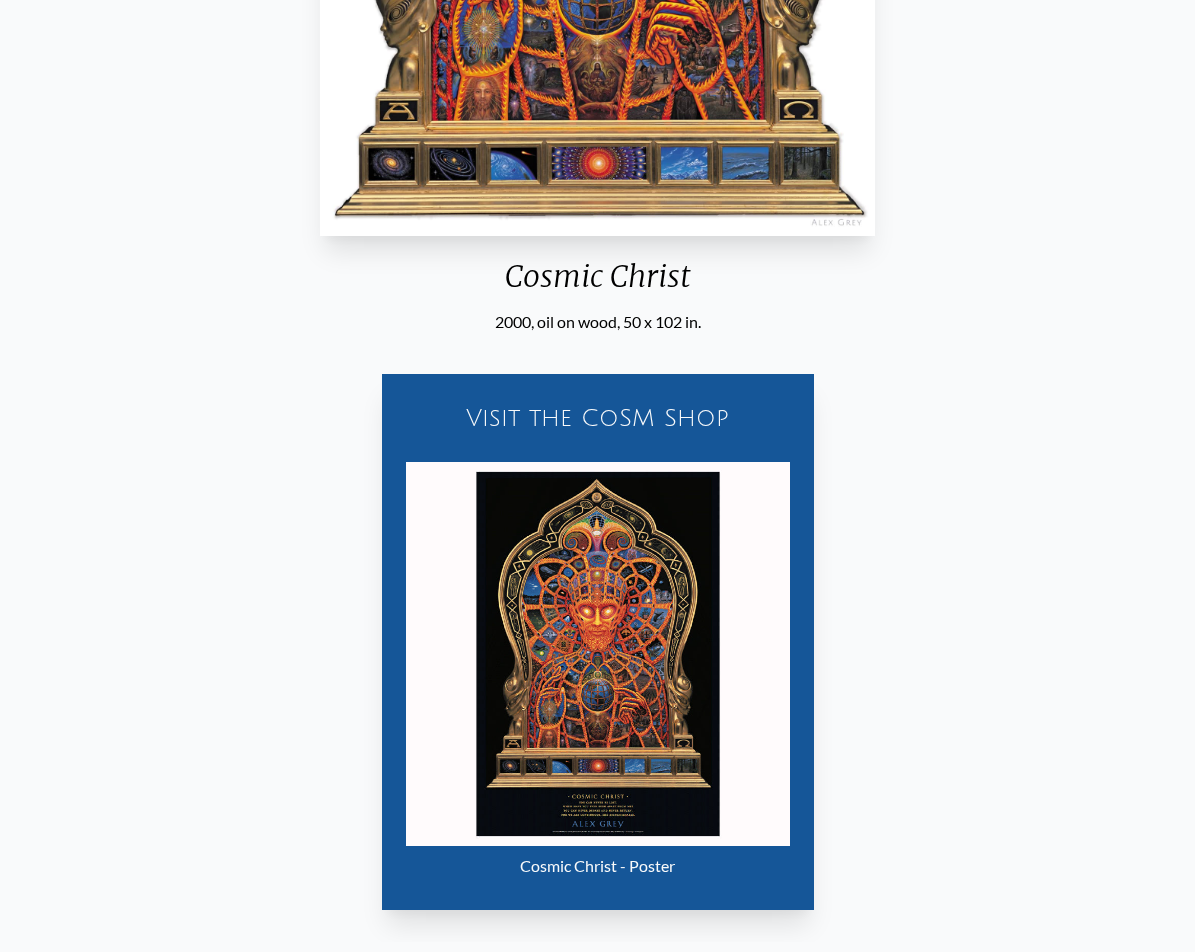 scroll, scrollTop: 733, scrollLeft: 0, axis: vertical 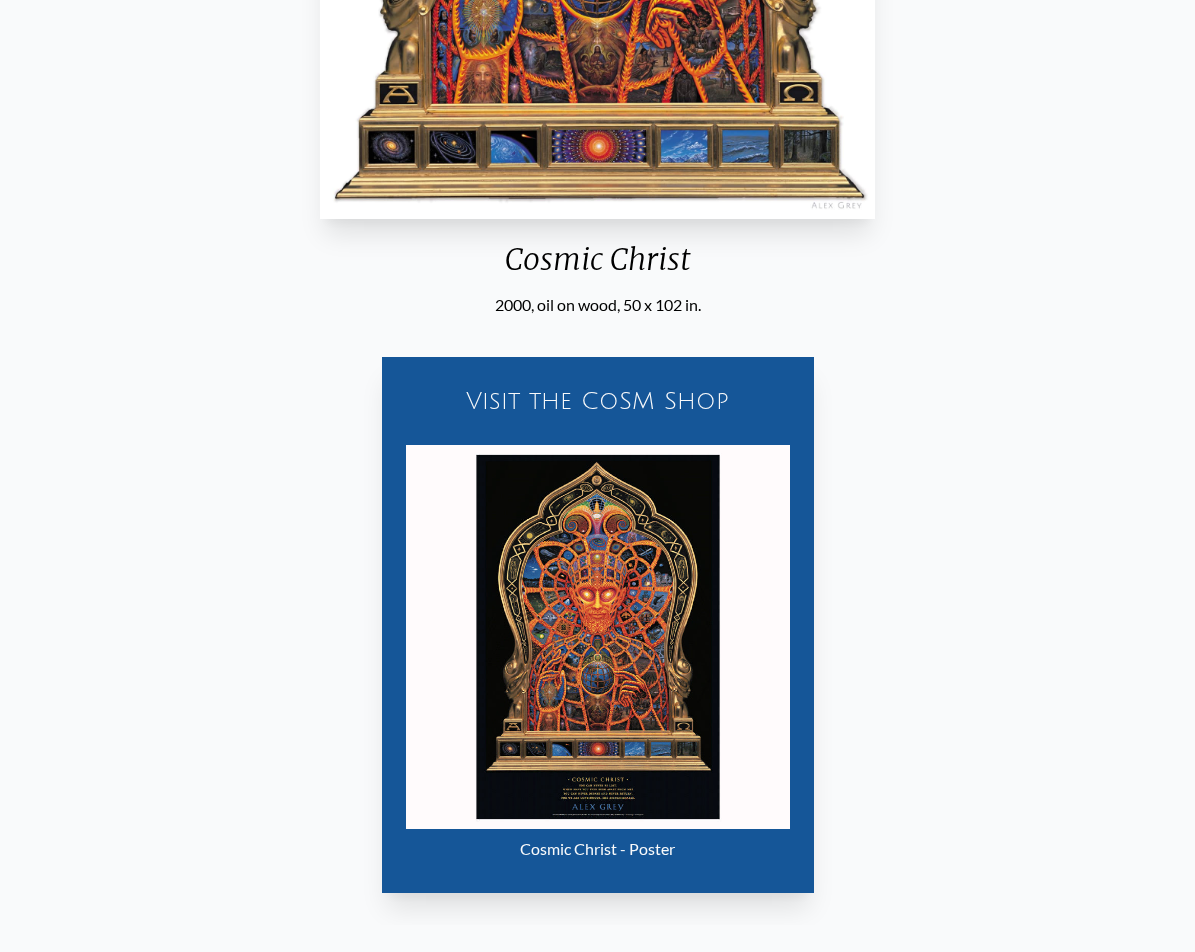 drag, startPoint x: 559, startPoint y: 453, endPoint x: 672, endPoint y: 202, distance: 275.26352 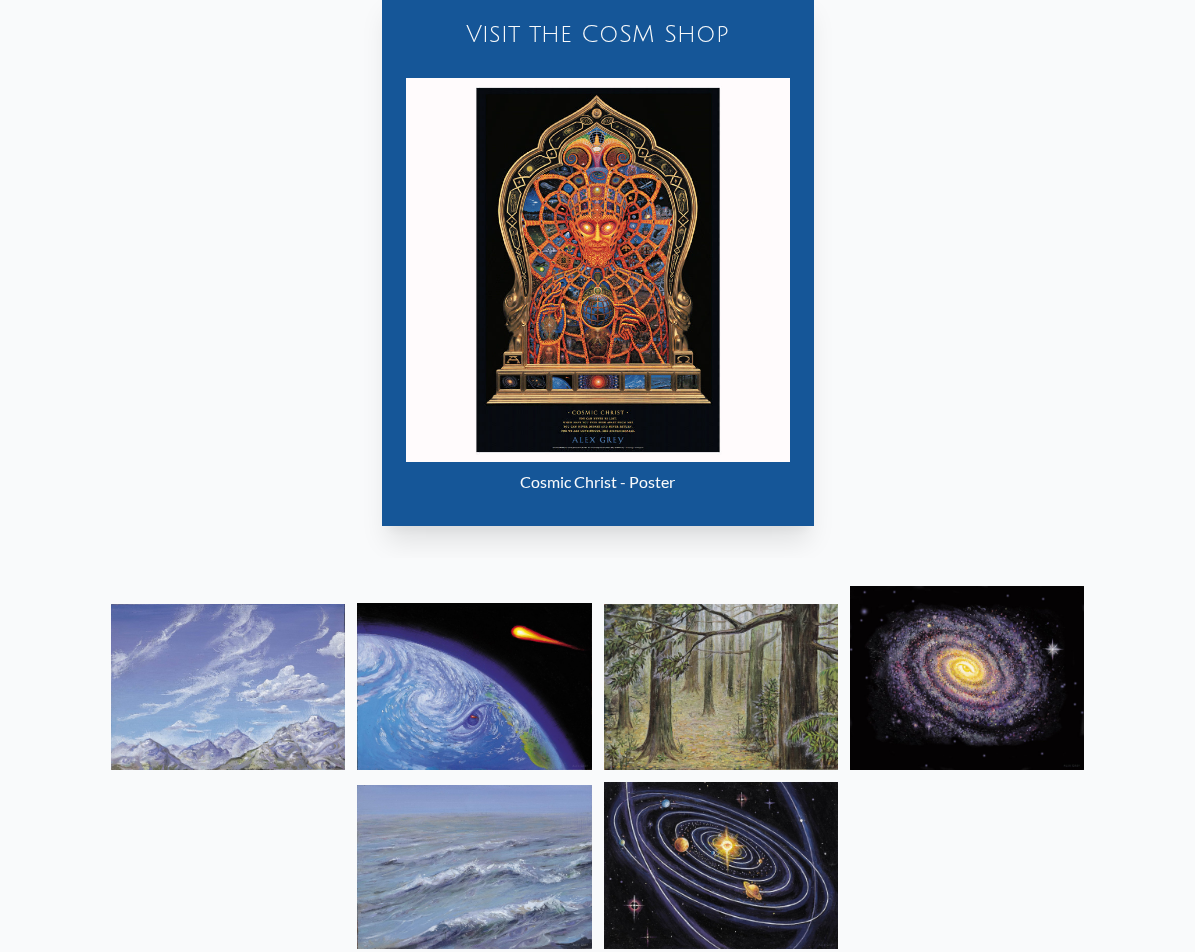 scroll, scrollTop: 0, scrollLeft: 0, axis: both 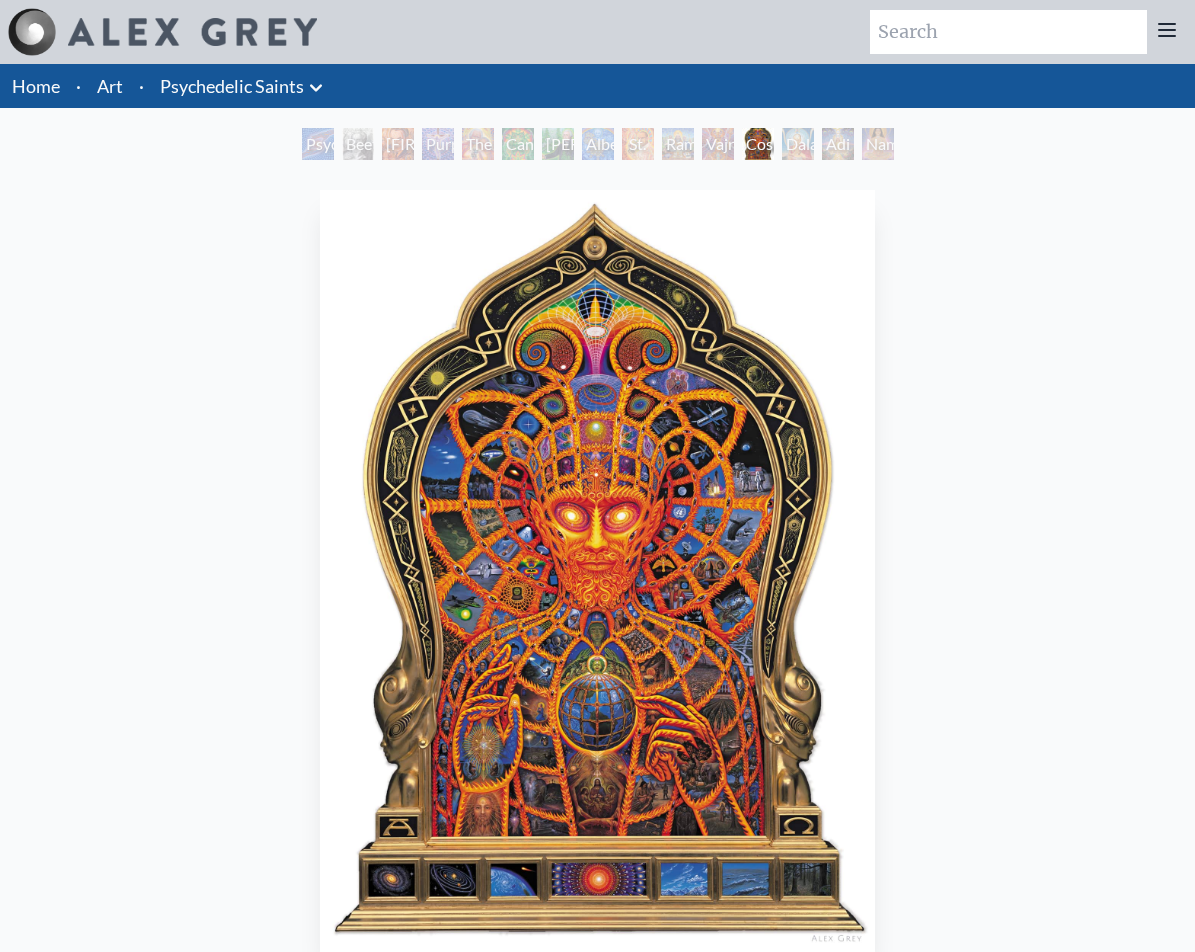 click at bounding box center [597, 571] 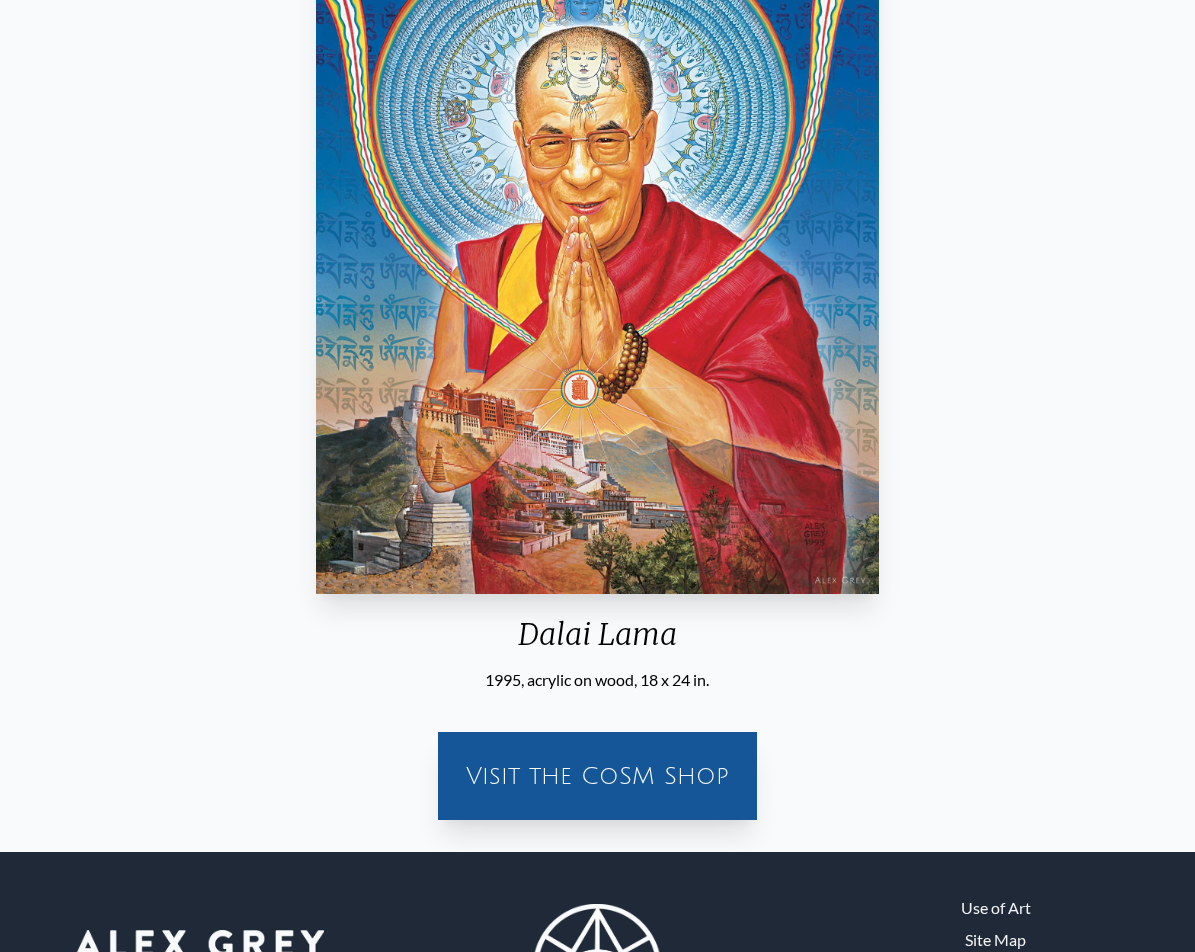 scroll, scrollTop: 367, scrollLeft: 0, axis: vertical 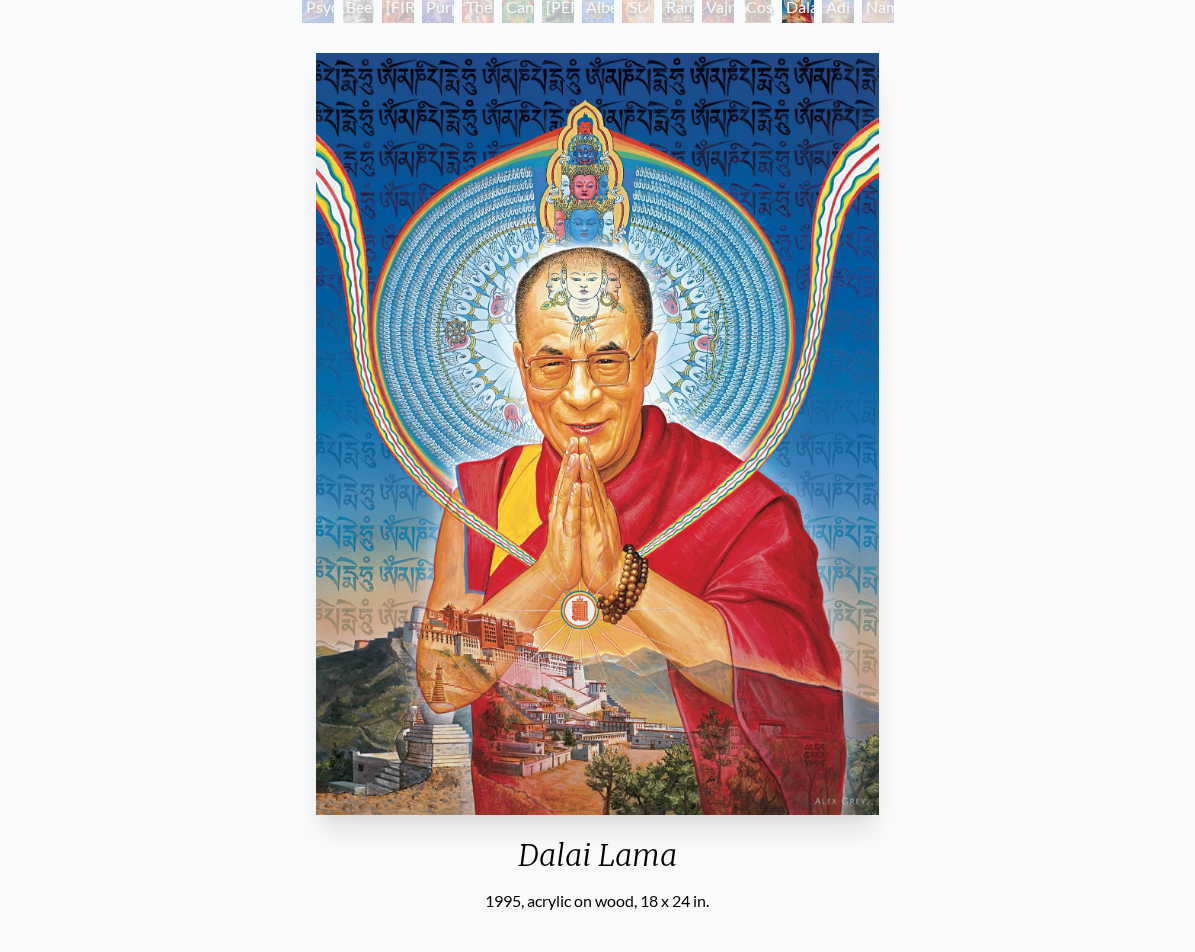 click on "[PERSON]
[YEAR],  acrylic on wood, 18 x 24 in.
Visit the CoSM Shop" at bounding box center (597, 551) 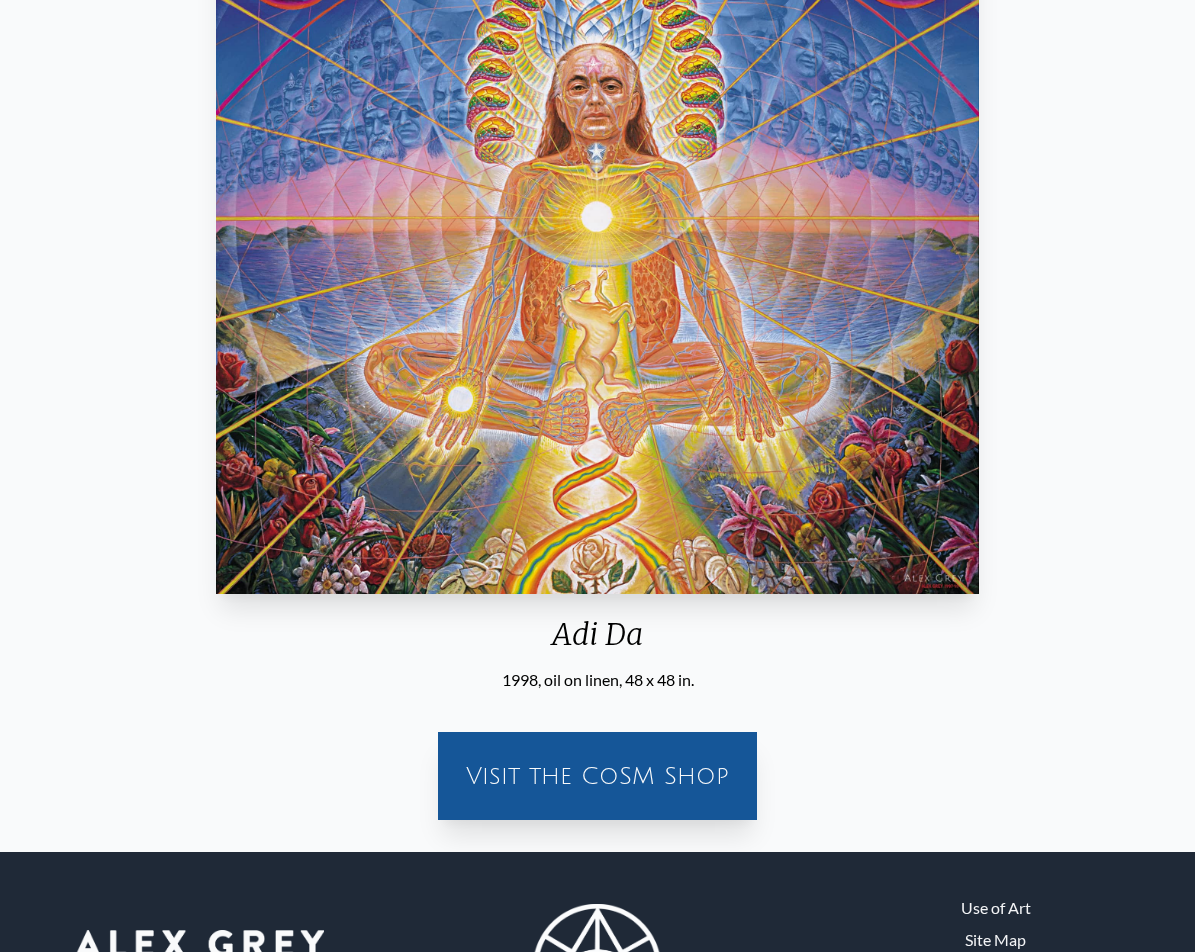 scroll, scrollTop: 367, scrollLeft: 0, axis: vertical 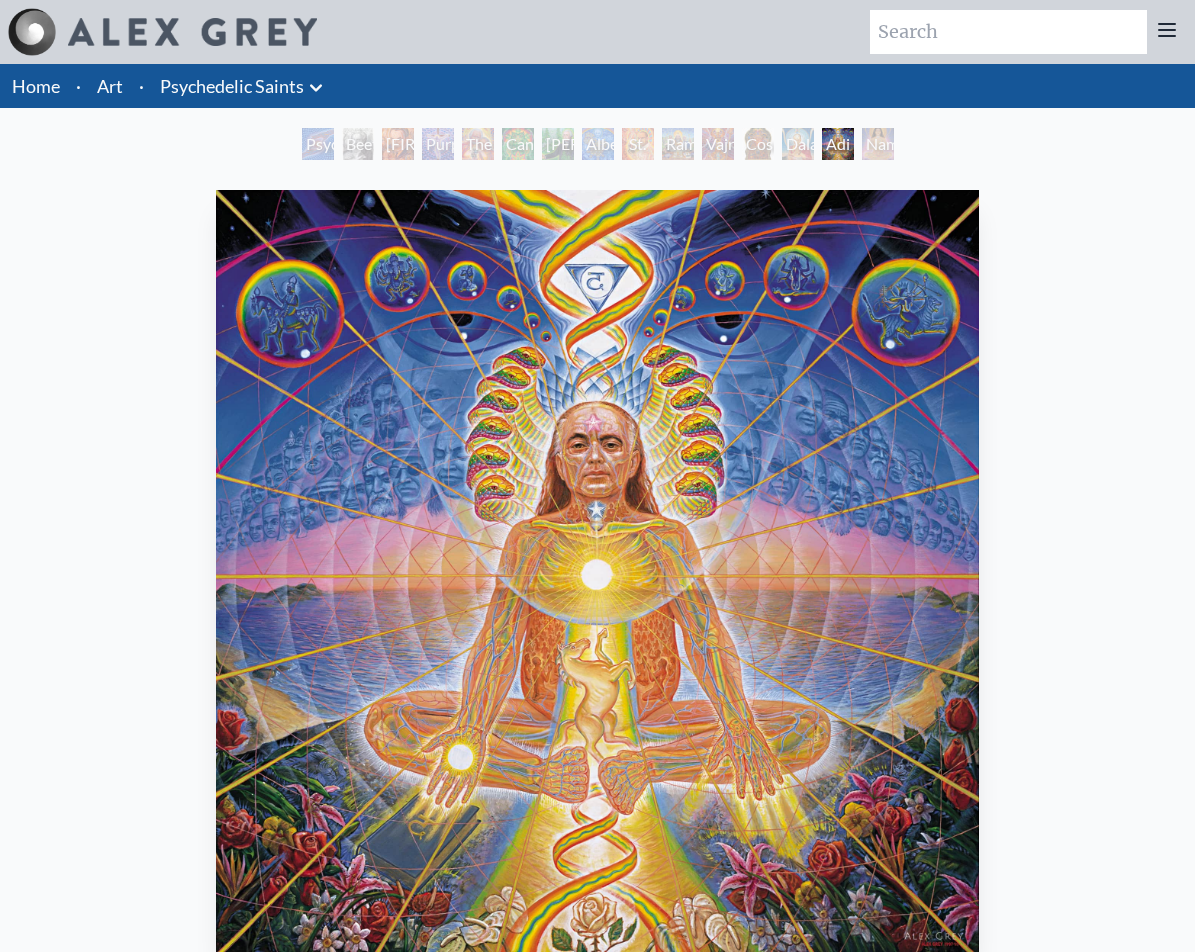 click on "Namaste" at bounding box center (878, 144) 